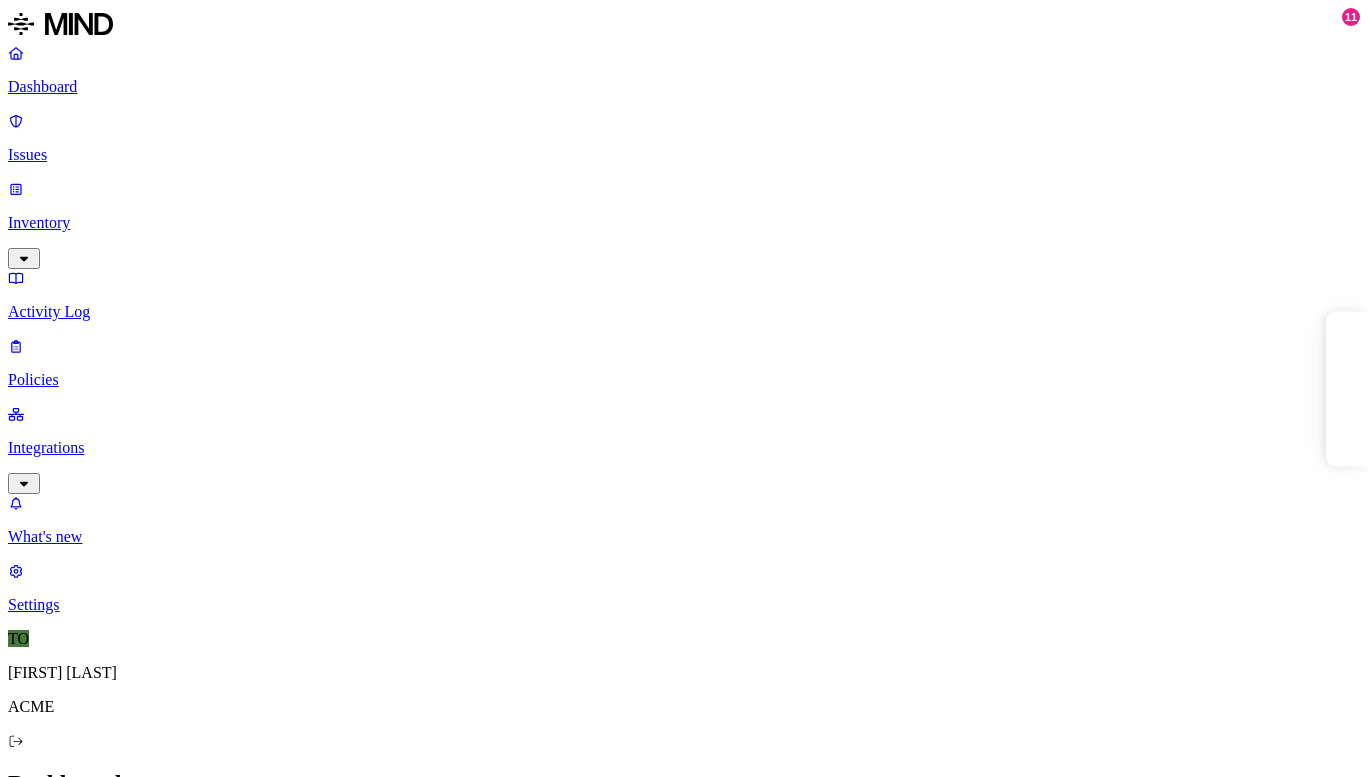 scroll, scrollTop: 0, scrollLeft: 0, axis: both 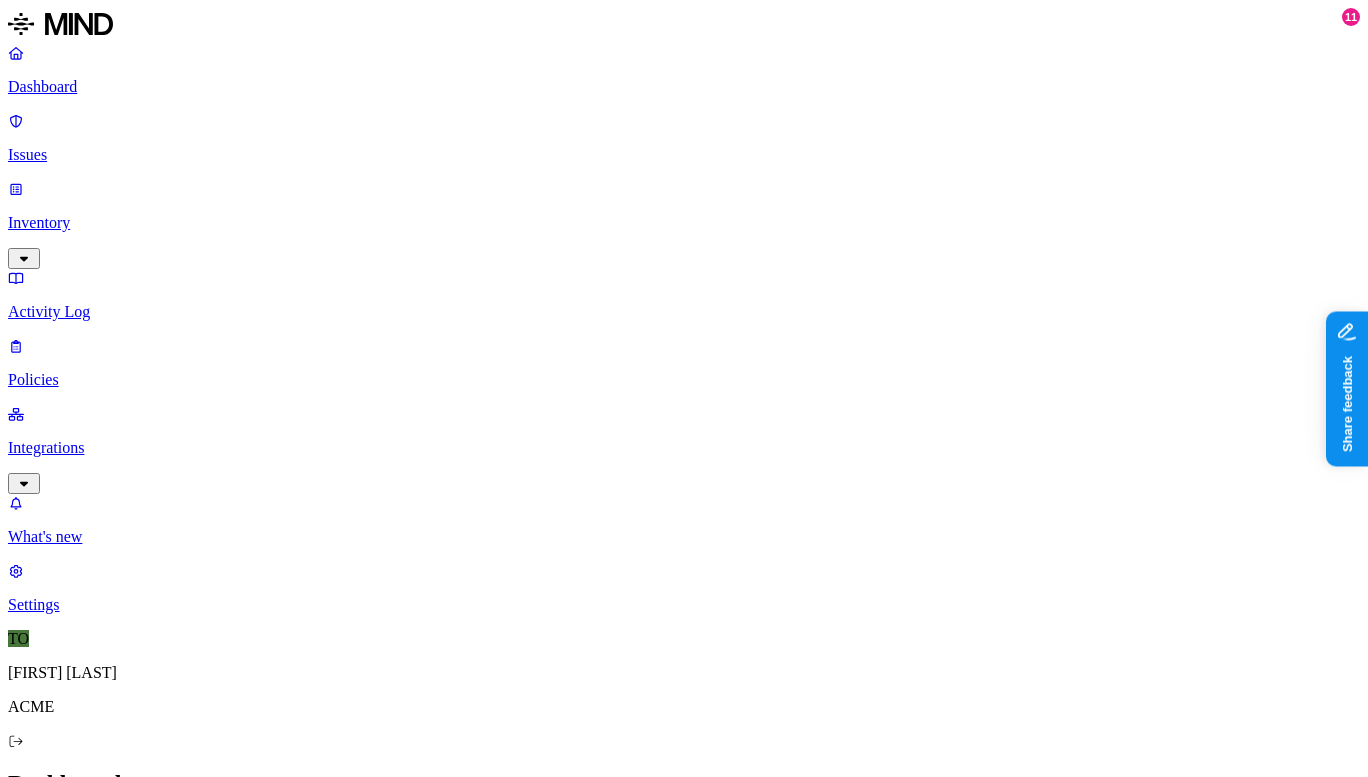 click on "Inventory" at bounding box center [684, 223] 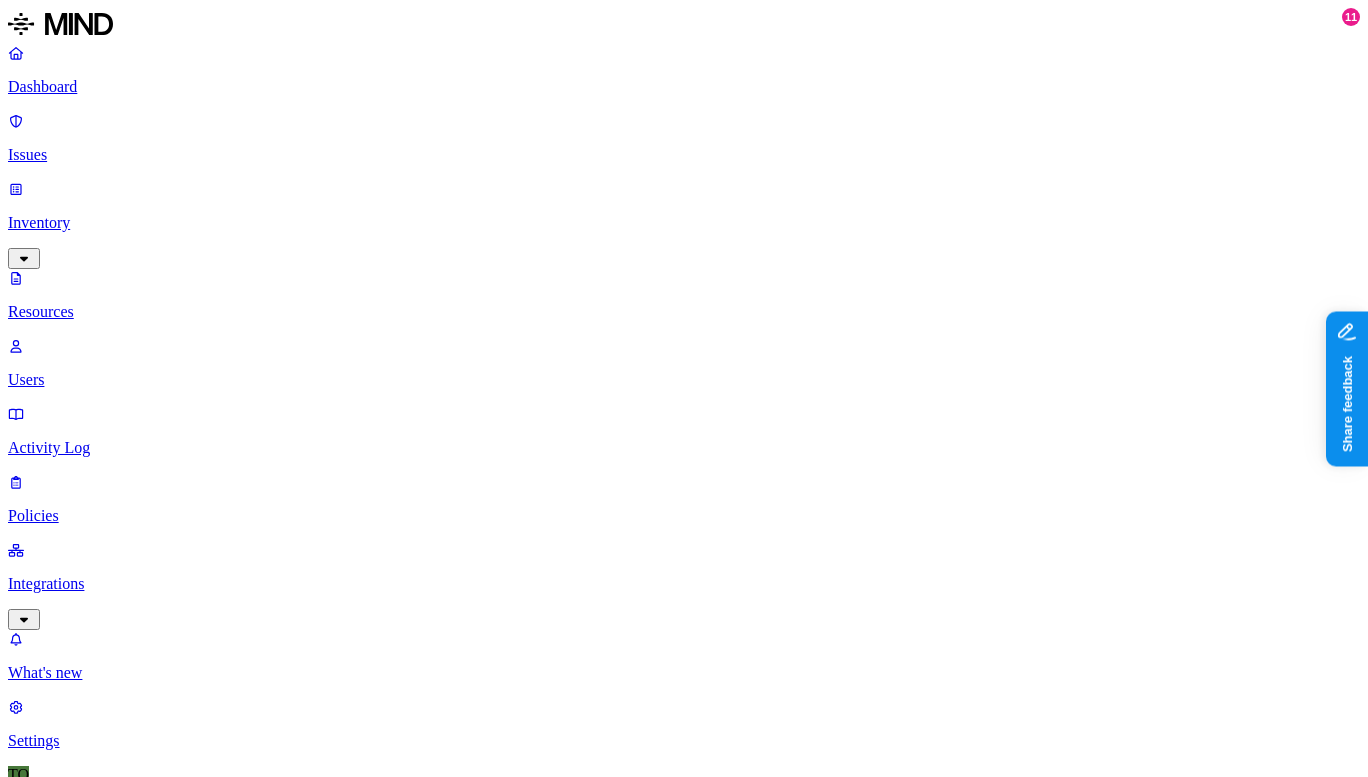 click on "Classification" at bounding box center (194, 984) 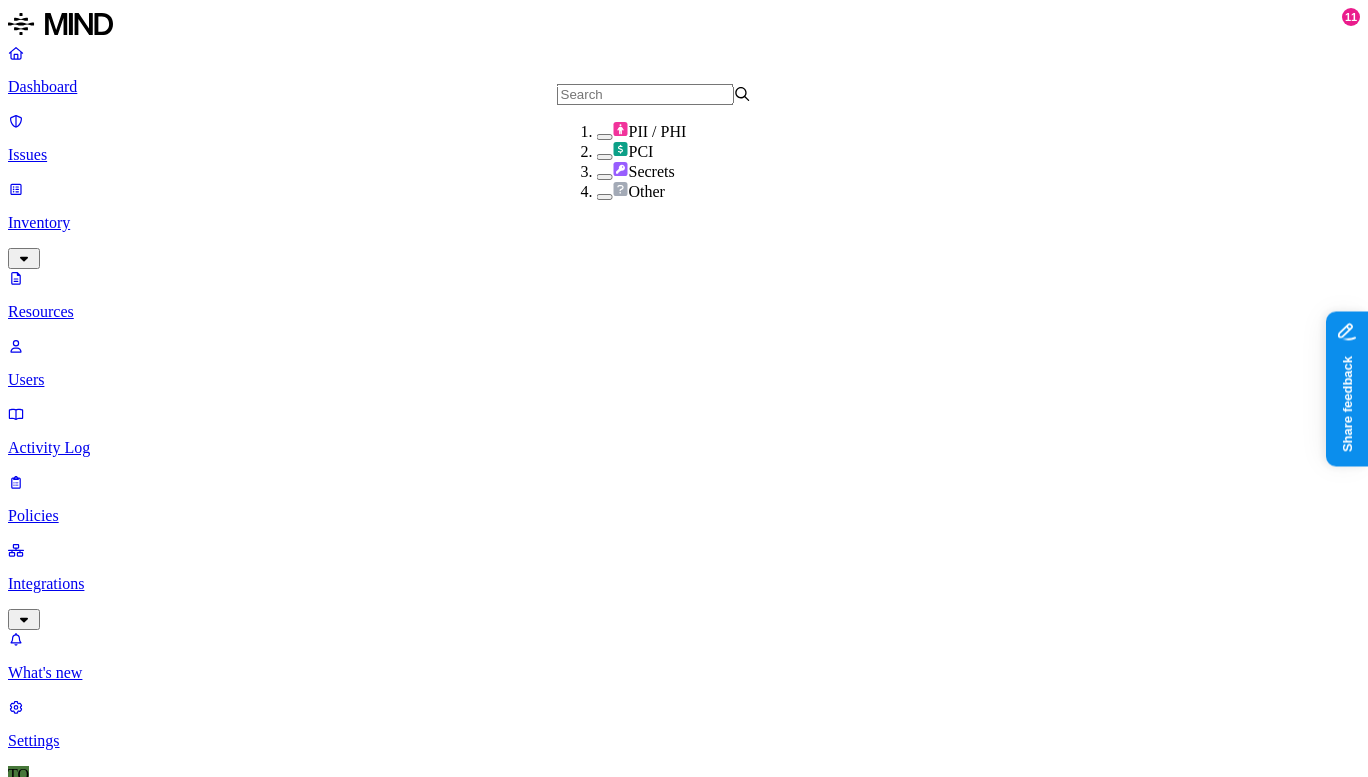 click at bounding box center (645, 94) 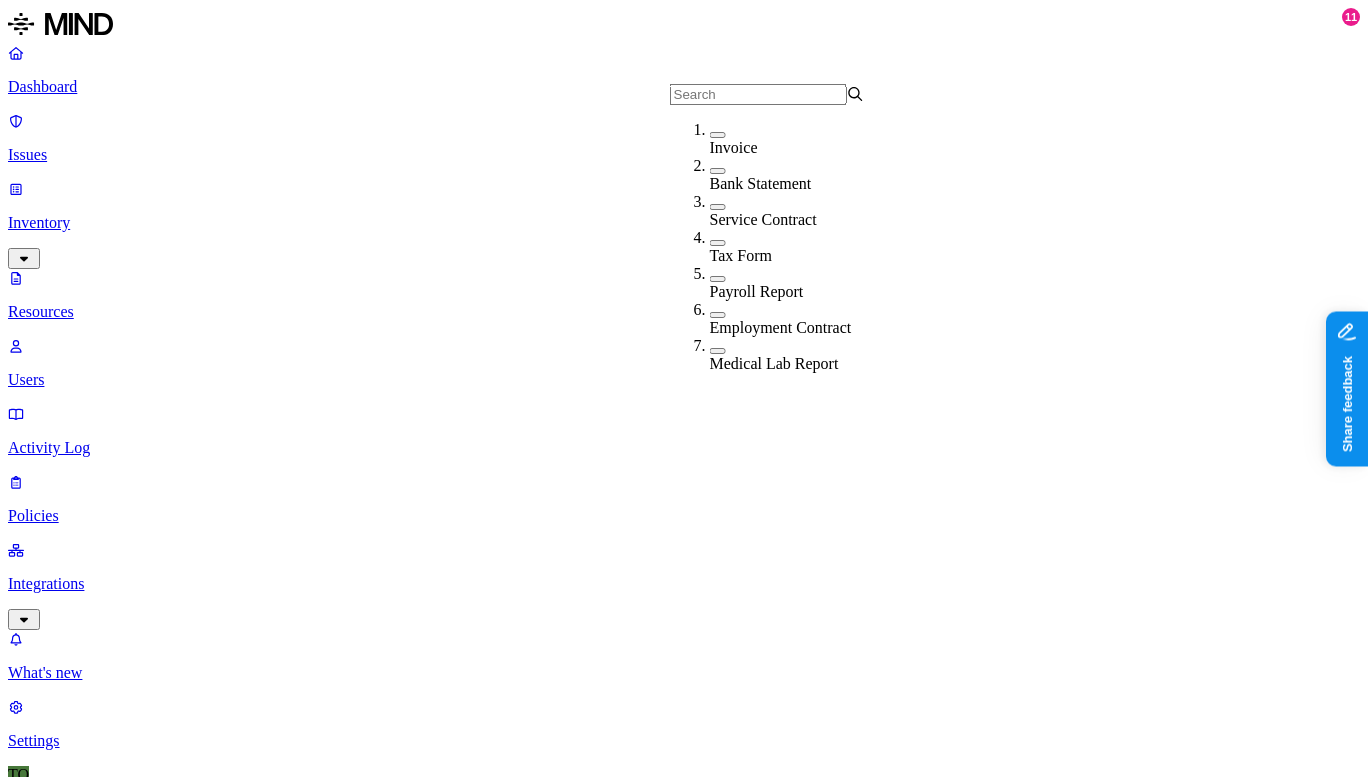 scroll, scrollTop: 14, scrollLeft: 0, axis: vertical 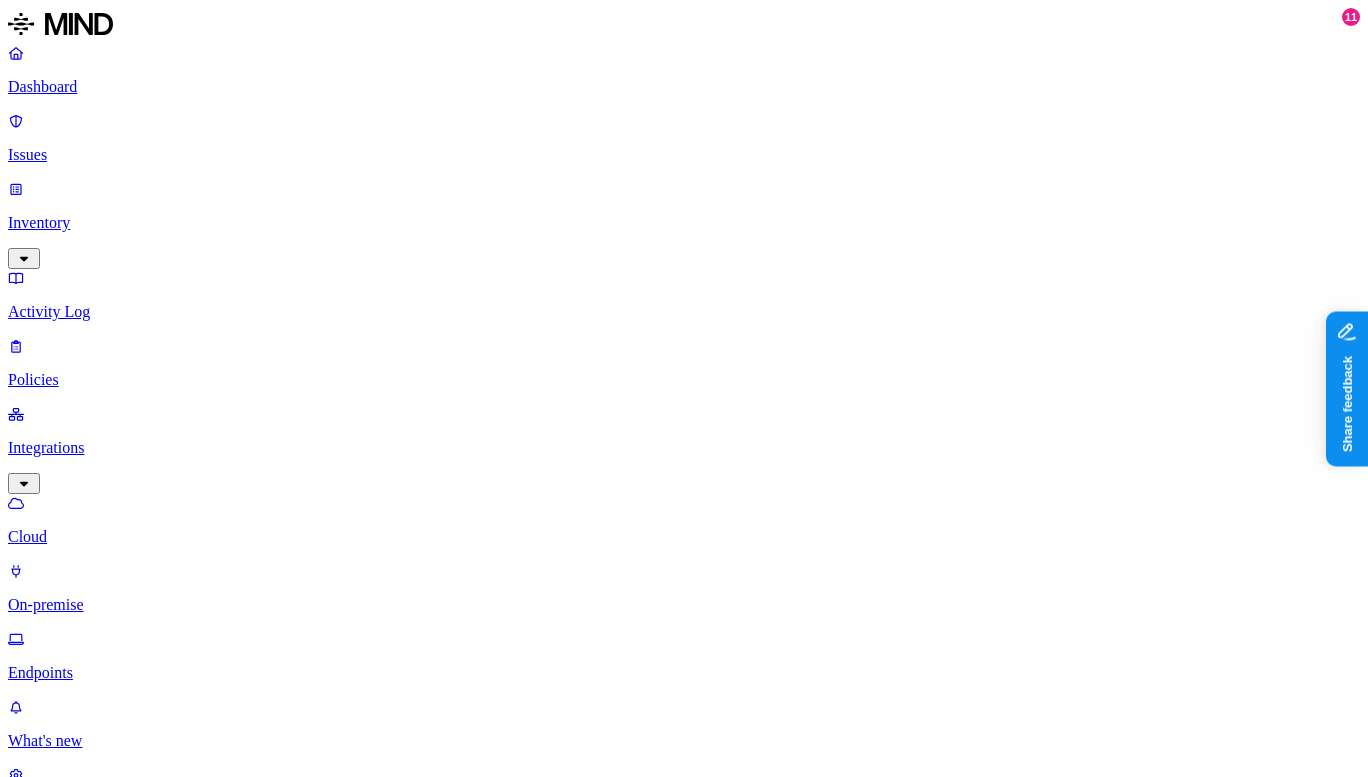 click on "On-premise" at bounding box center [684, 605] 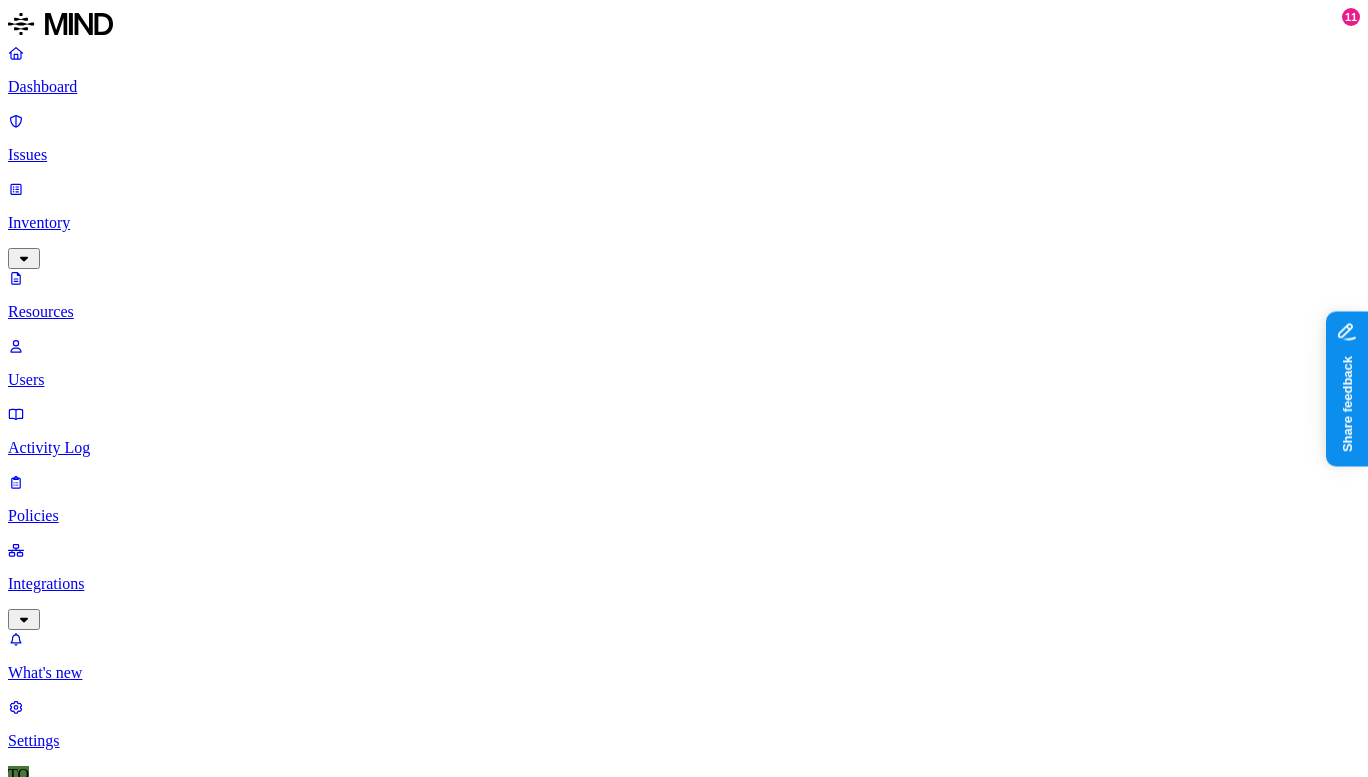 click on "Users" at bounding box center [684, 380] 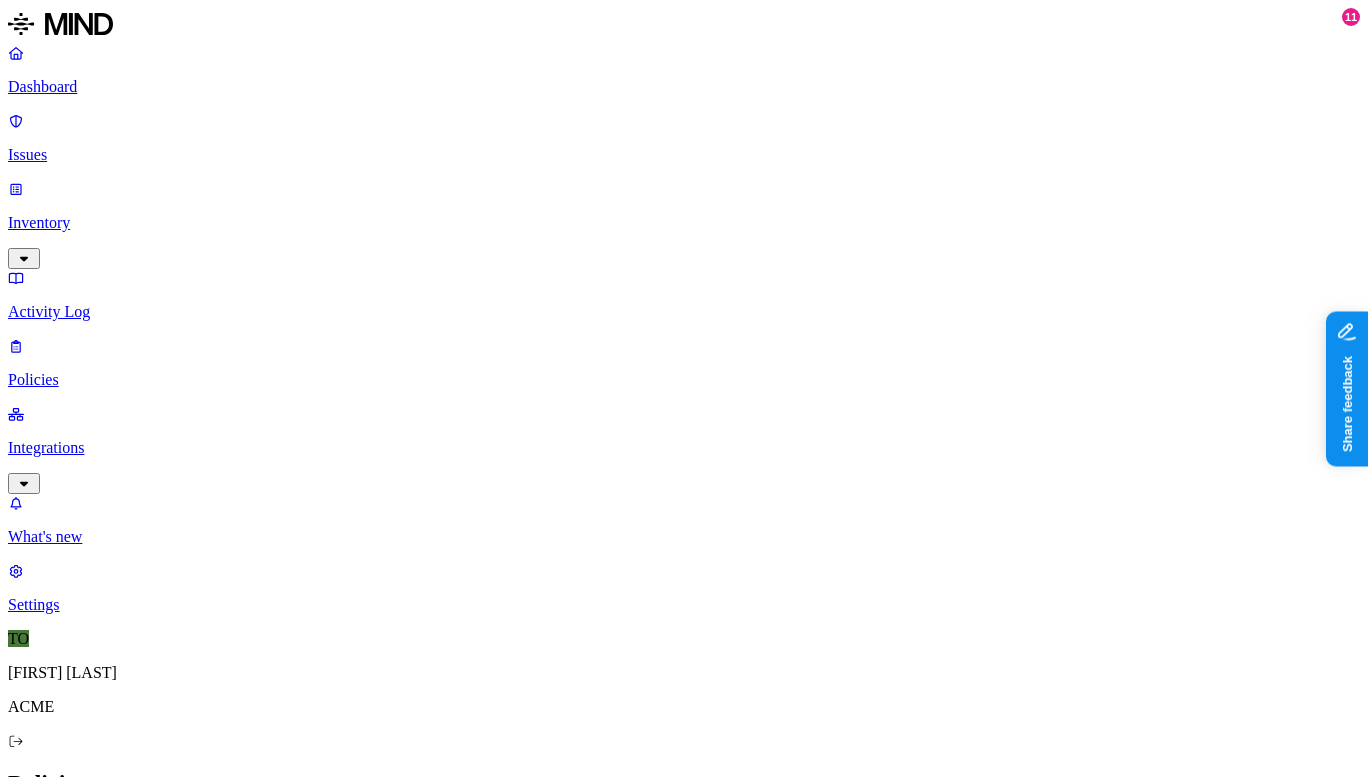 scroll, scrollTop: 0, scrollLeft: 0, axis: both 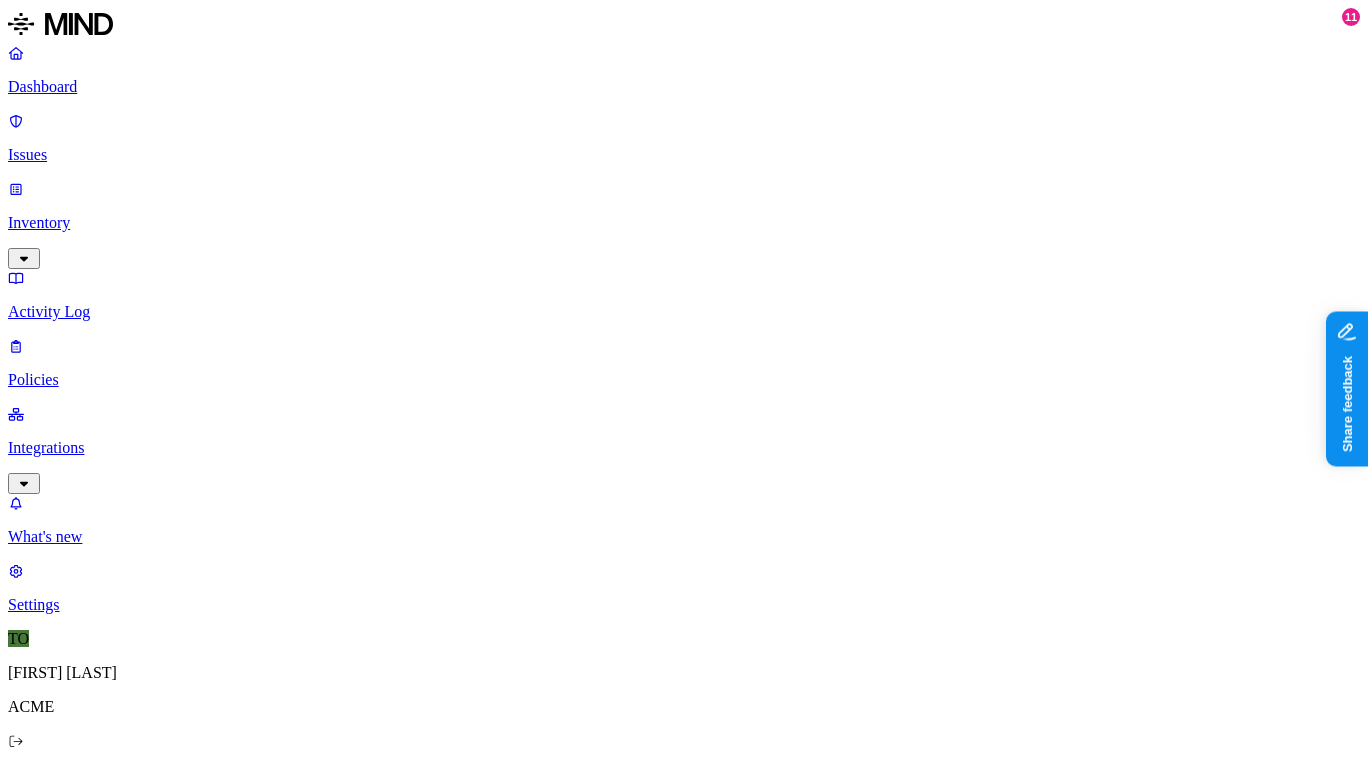 click on "Any" at bounding box center (22, 1362) 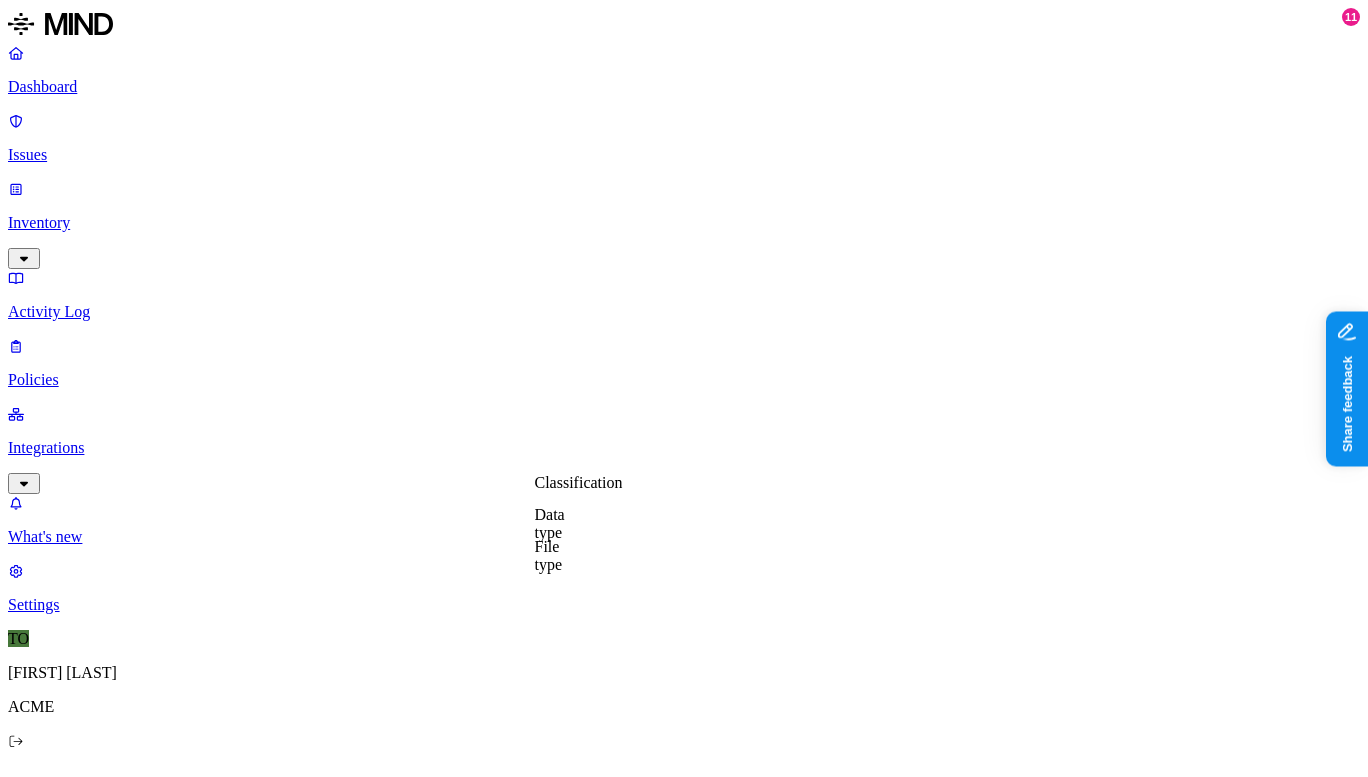 click on "Classification" at bounding box center (579, 482) 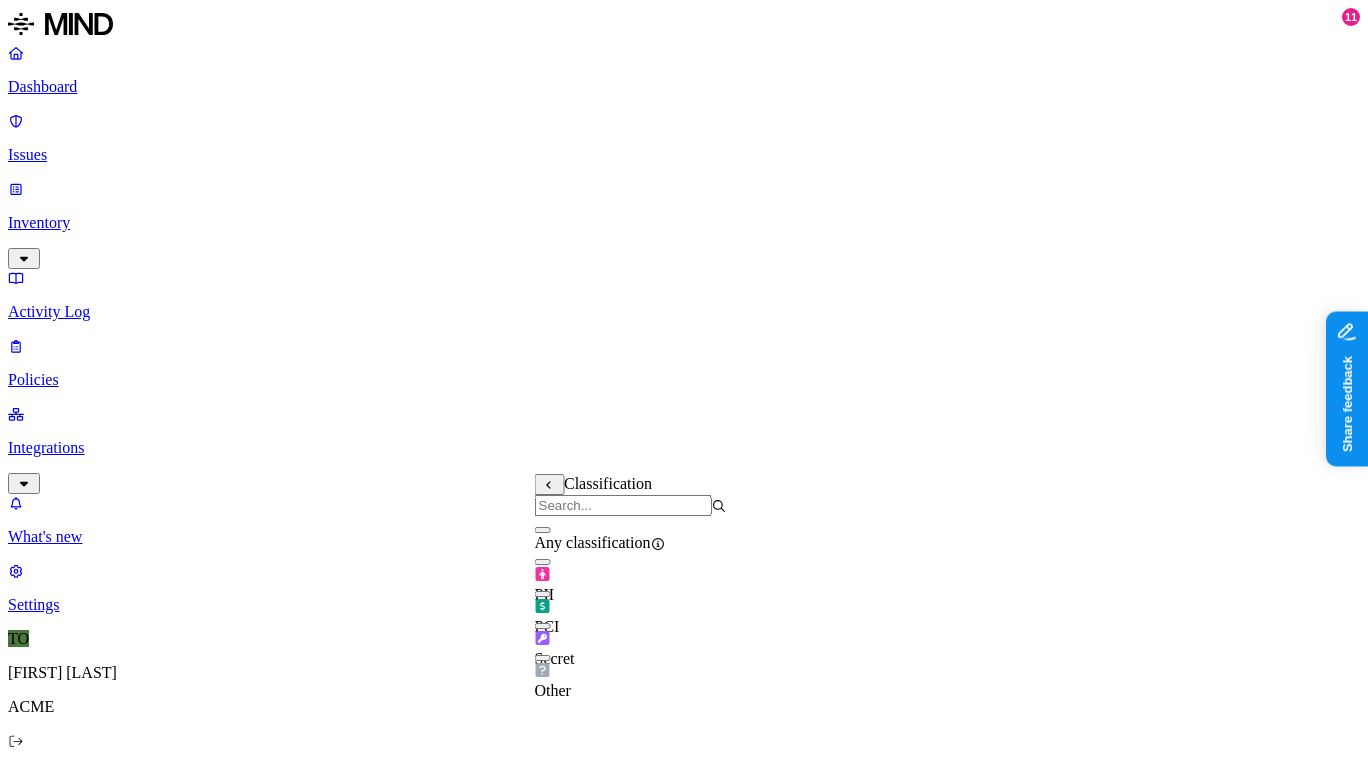 click at bounding box center (543, 562) 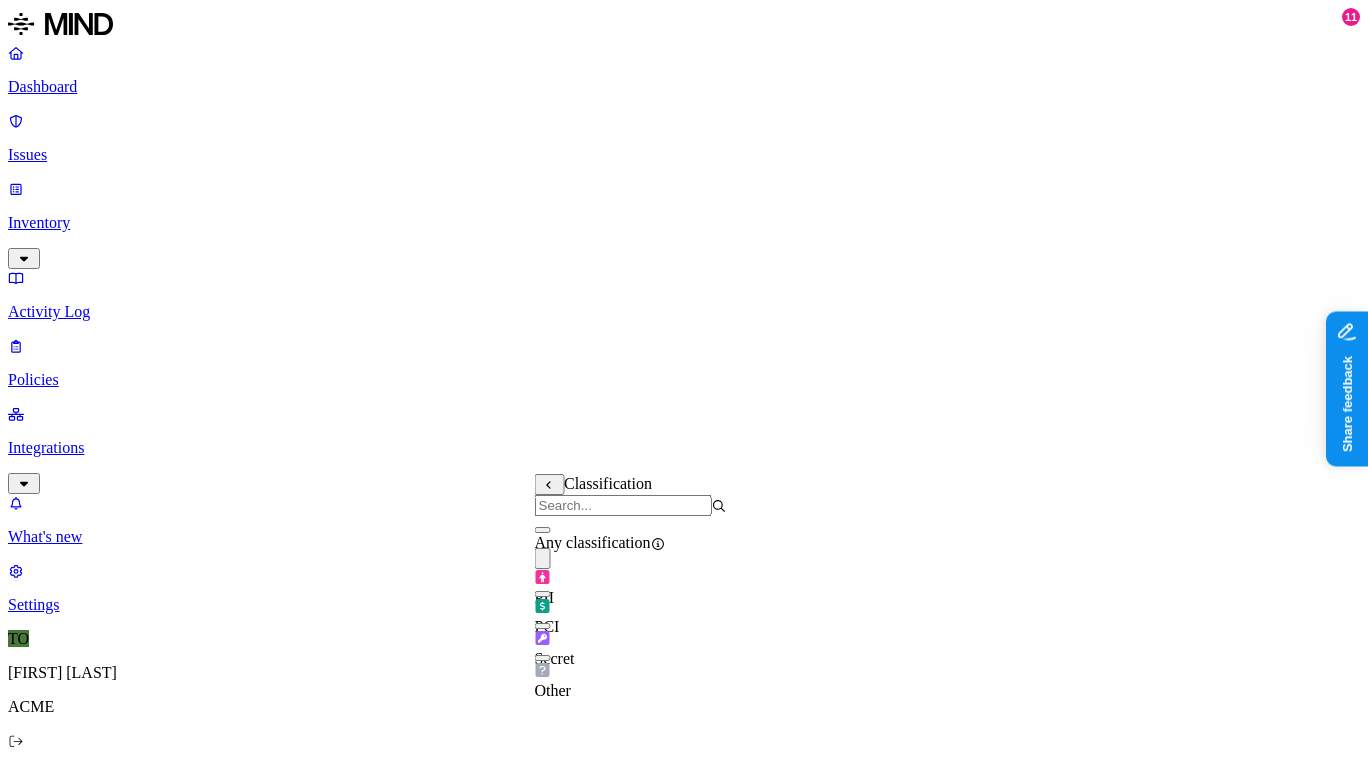 click on "DATA Any ORIGIN Anywhere TRANSFER TO Anywhere BY USER Anyone" at bounding box center [684, 1498] 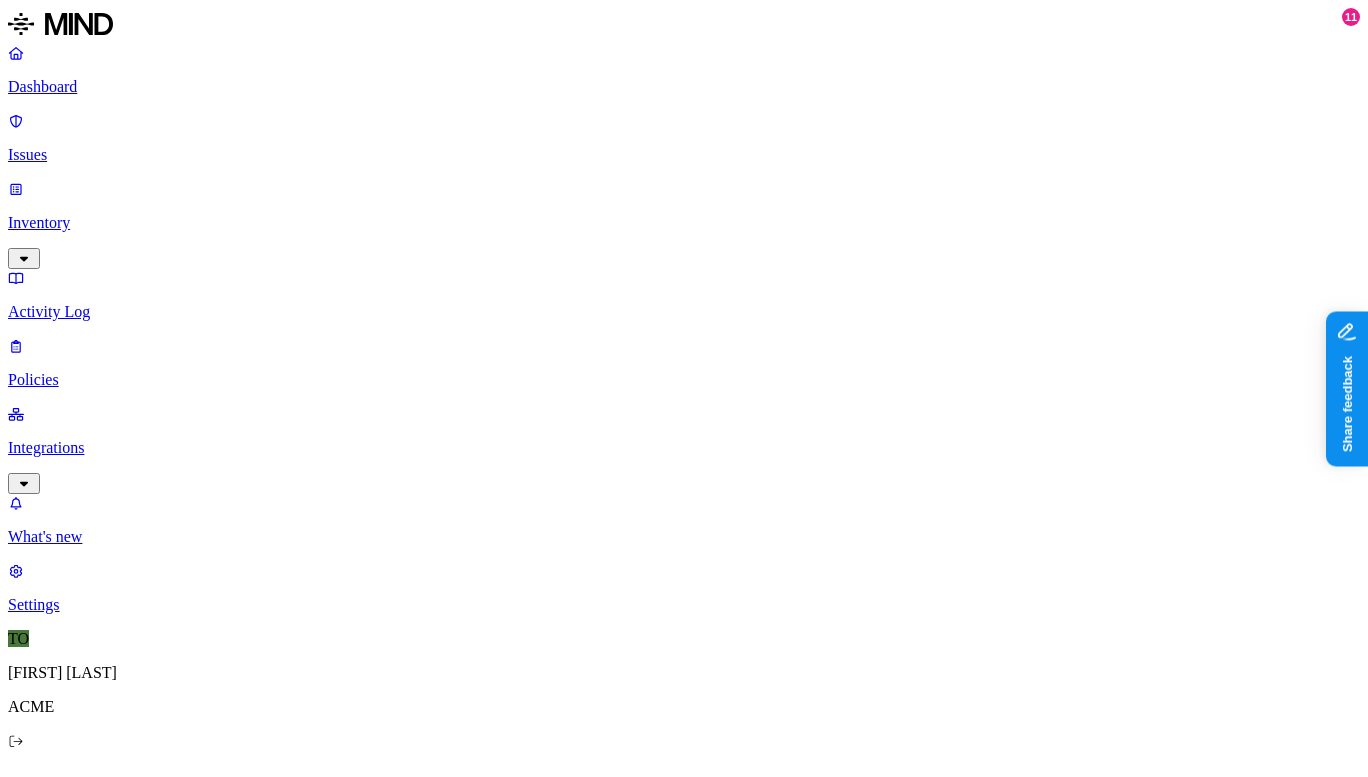 click 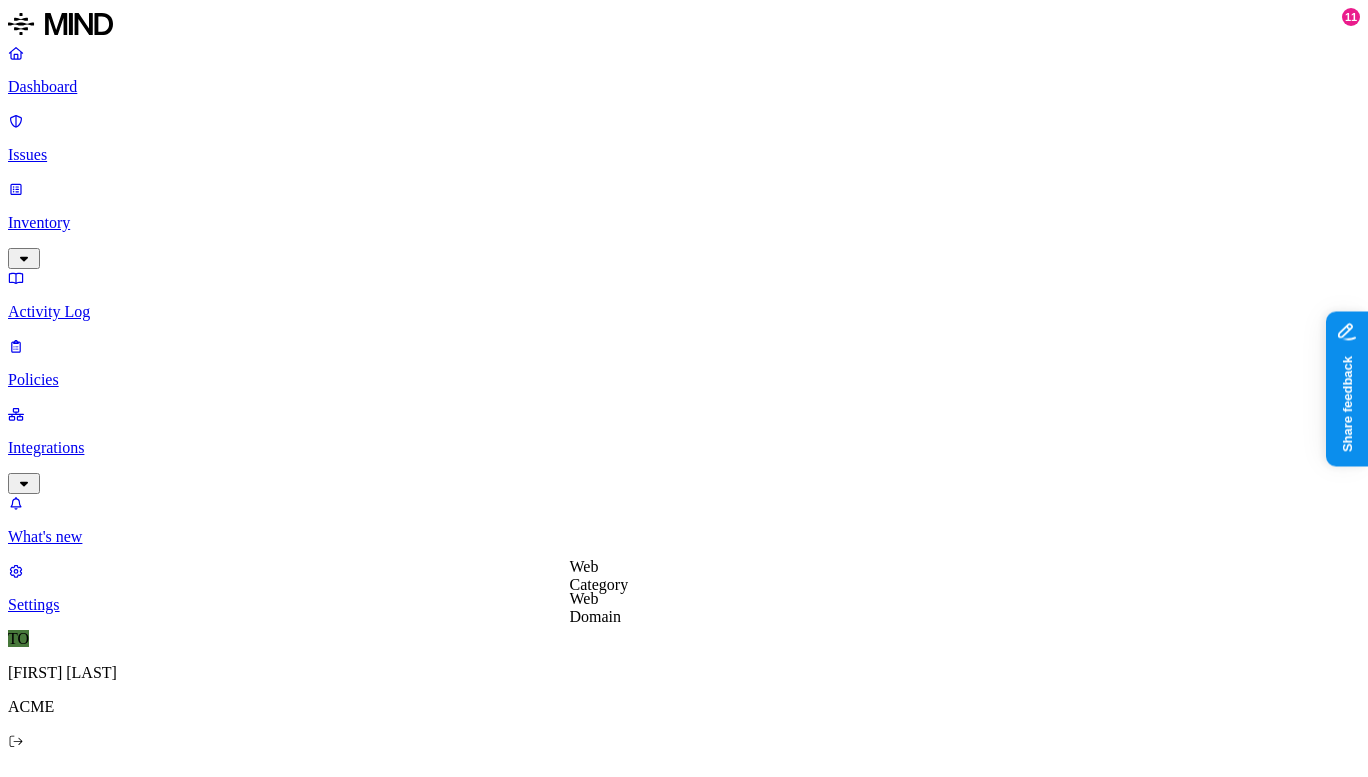 click on "Web Category" at bounding box center (599, 575) 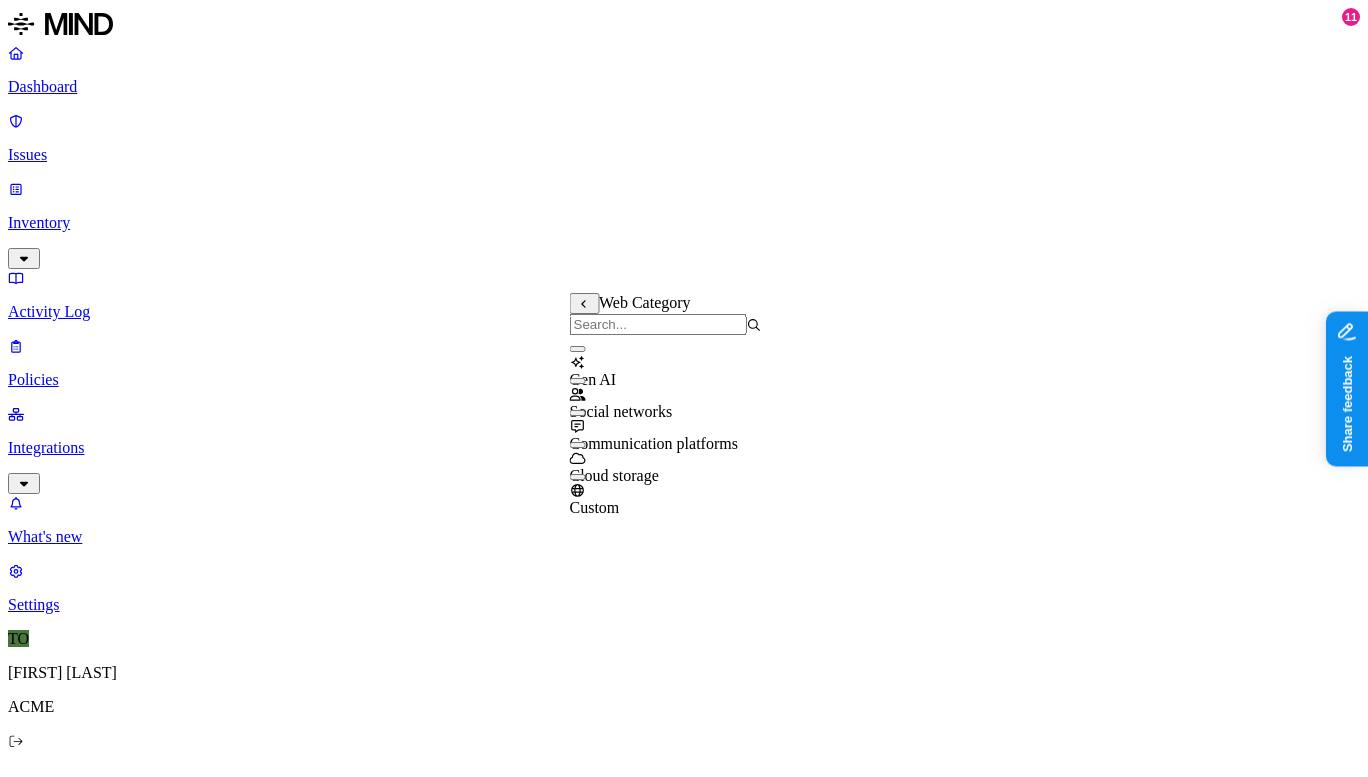 click on "Gen AI Social networks Communication platforms Cloud storage Custom" at bounding box center [666, 415] 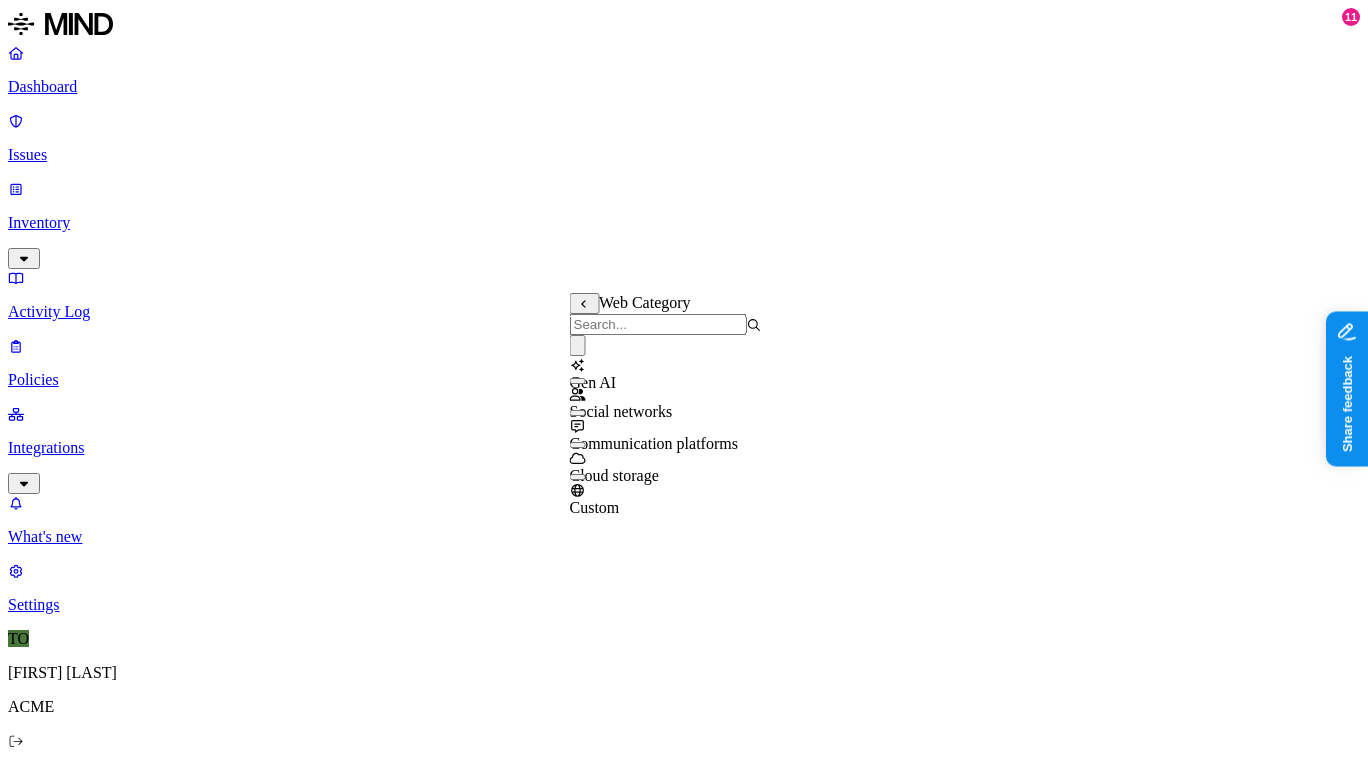 click at bounding box center [578, 345] 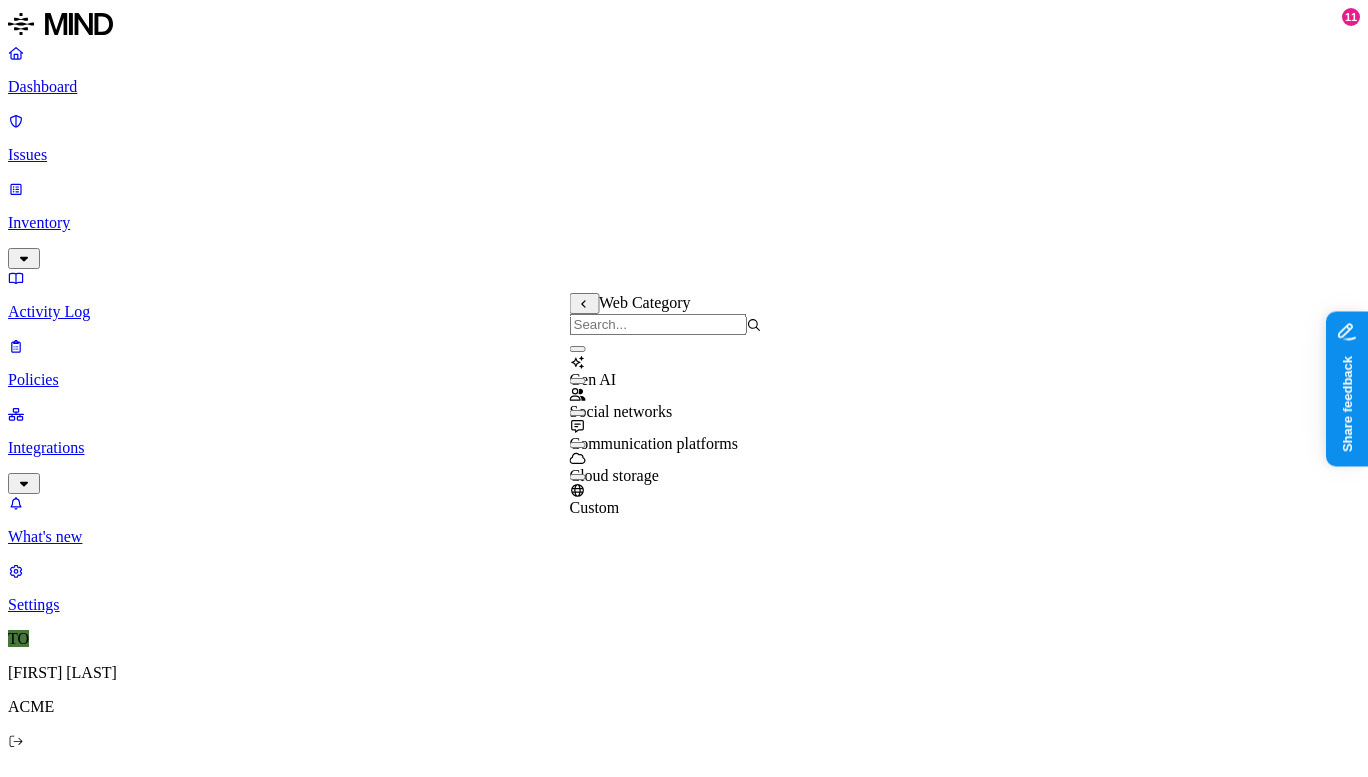 click at bounding box center (578, 349) 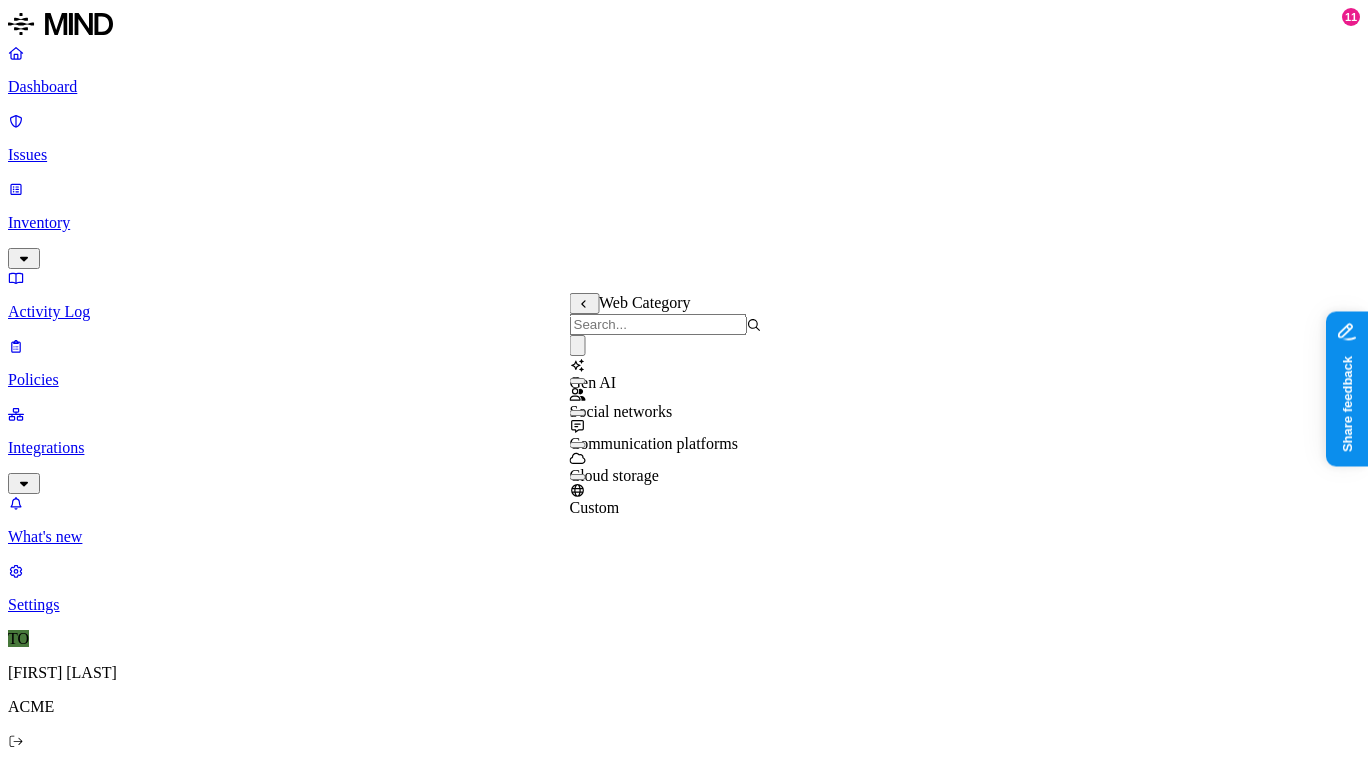 click on "DATA Classification is PII ORIGIN Anywhere TRANSFER TO Anywhere BY USER Anyone" at bounding box center (684, 1526) 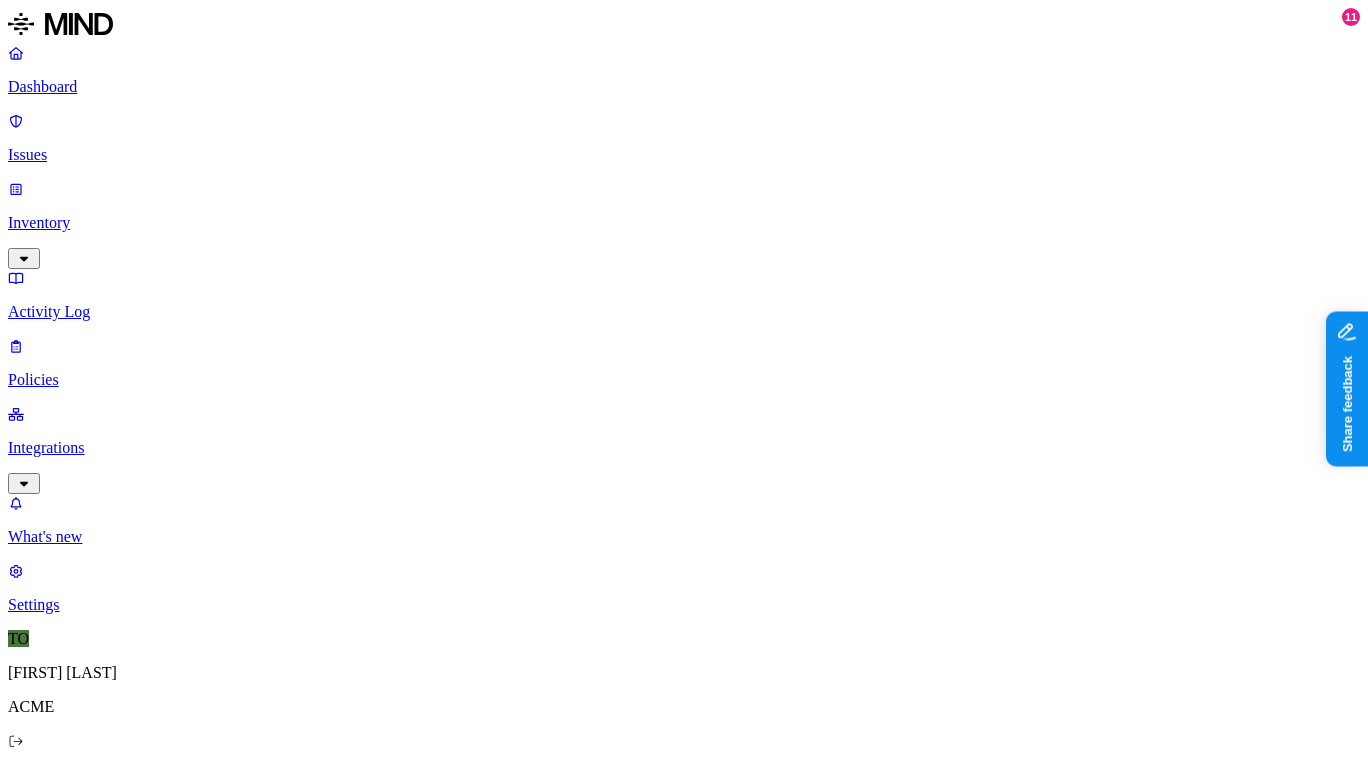 click 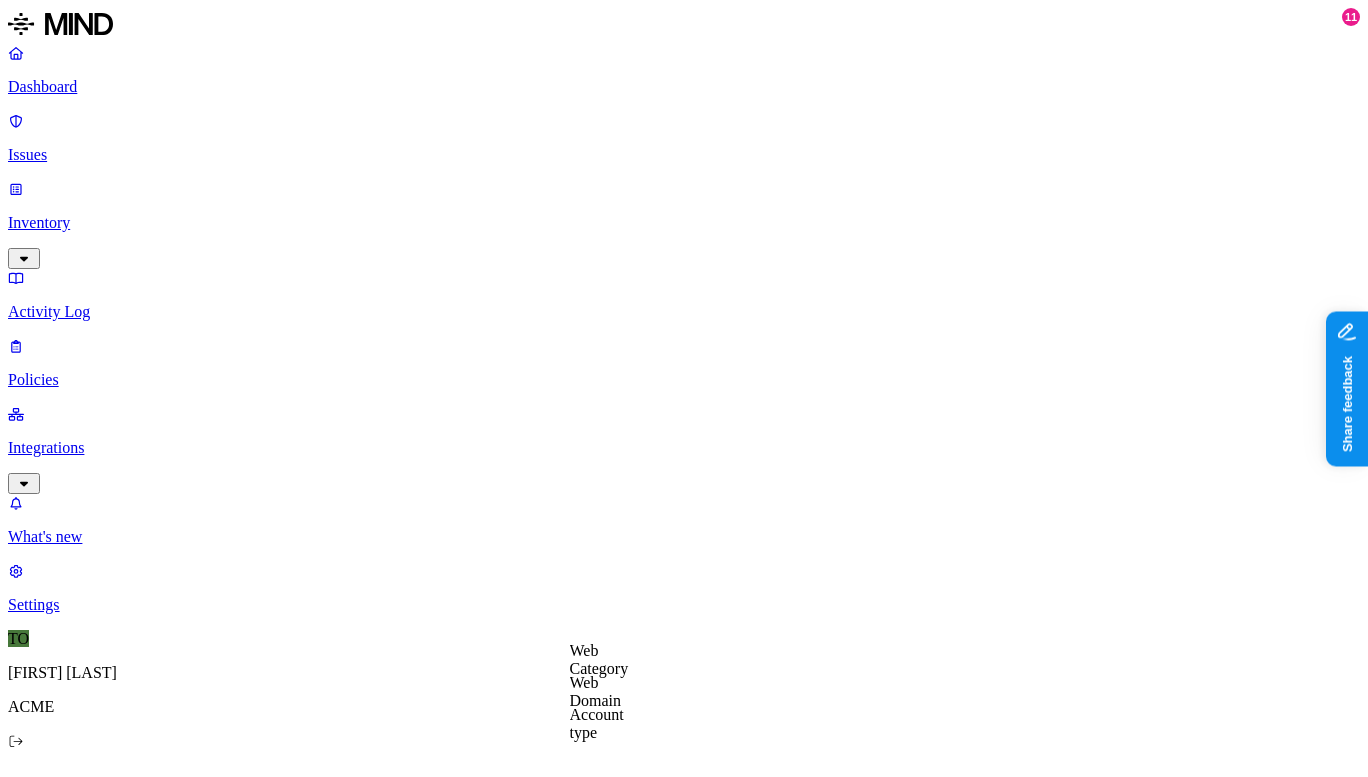 click on "Web Domain" at bounding box center (596, 691) 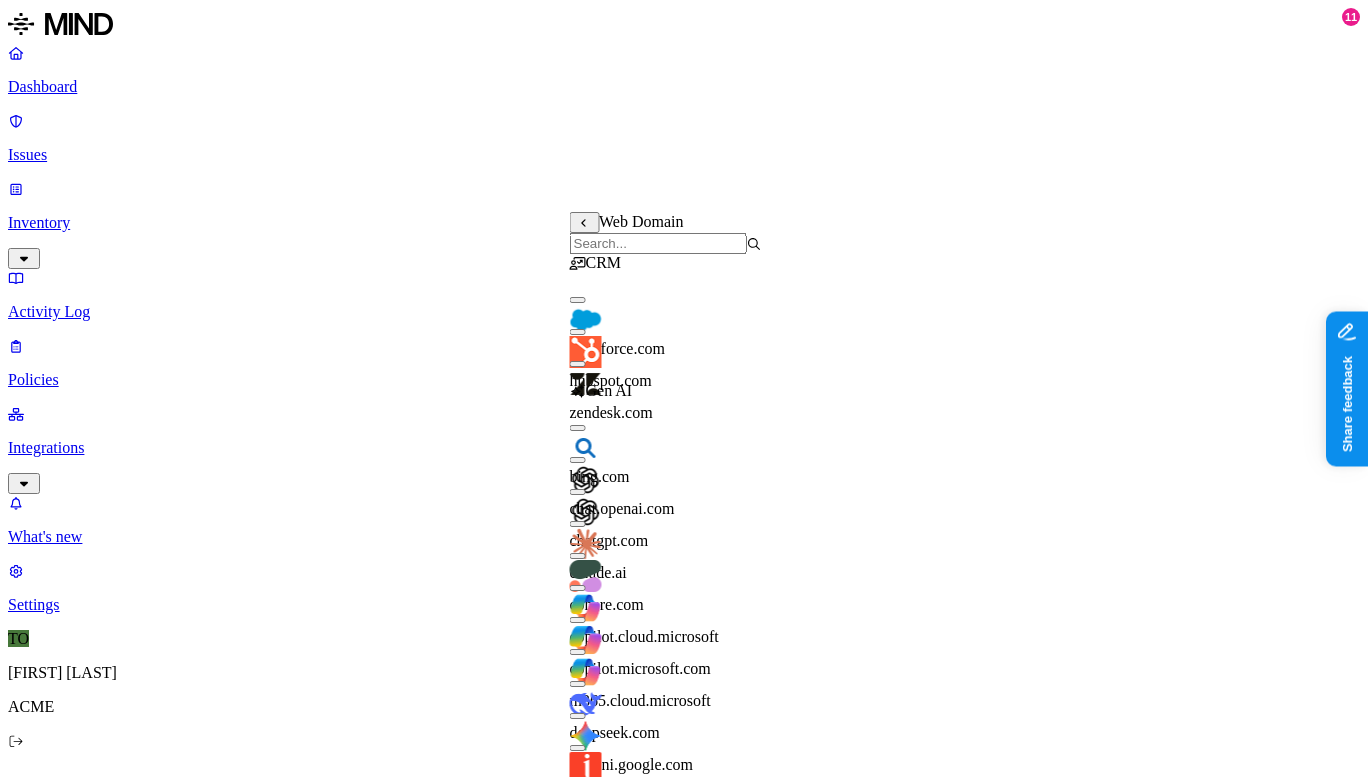 scroll, scrollTop: 90, scrollLeft: 0, axis: vertical 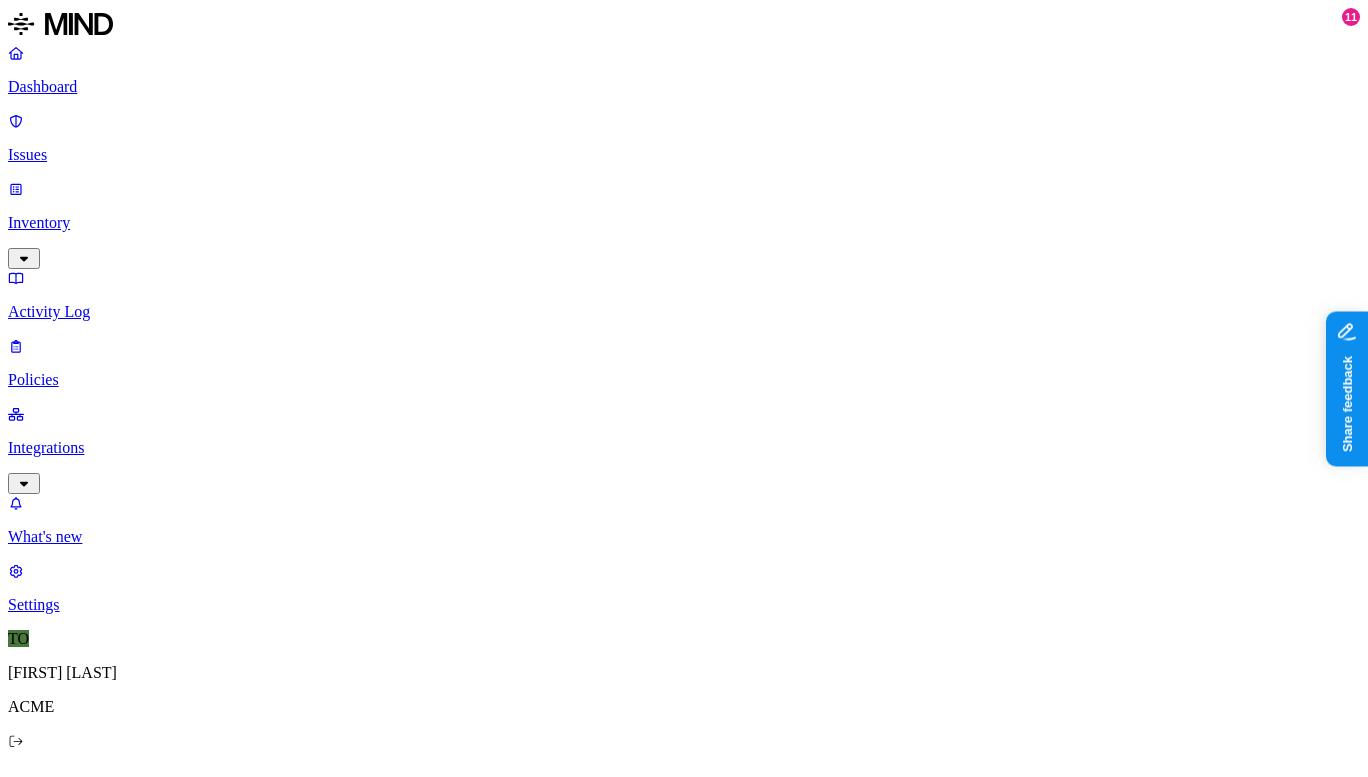 click 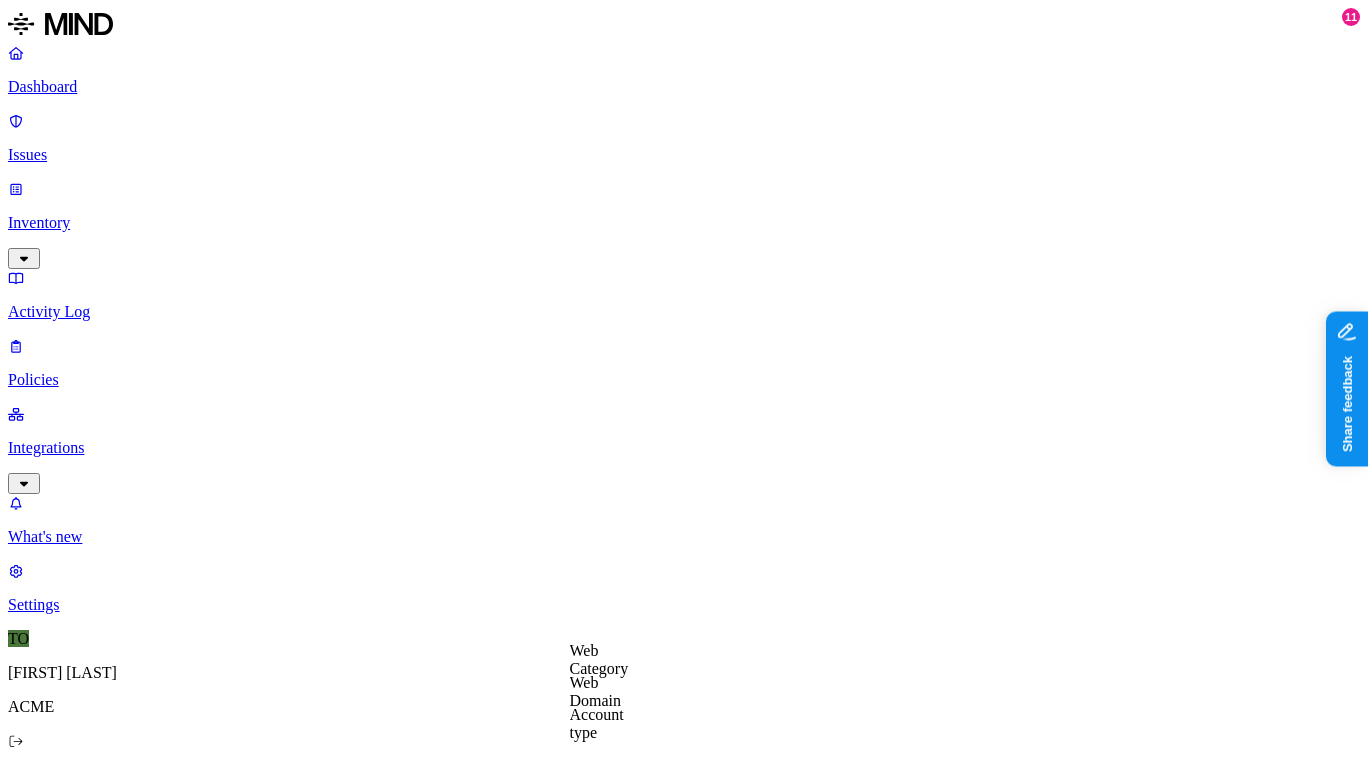 click on "Account type" at bounding box center [597, 723] 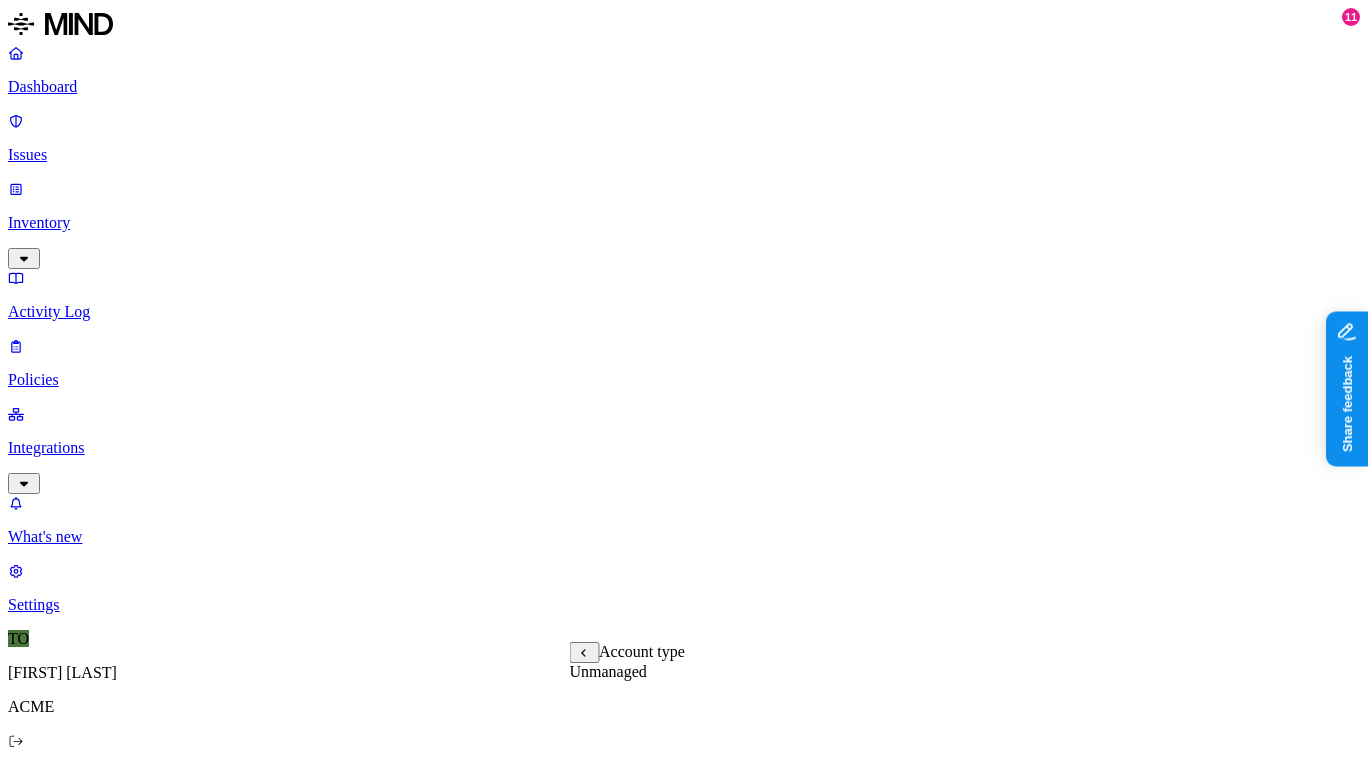 click on "Unmanaged" at bounding box center (608, 671) 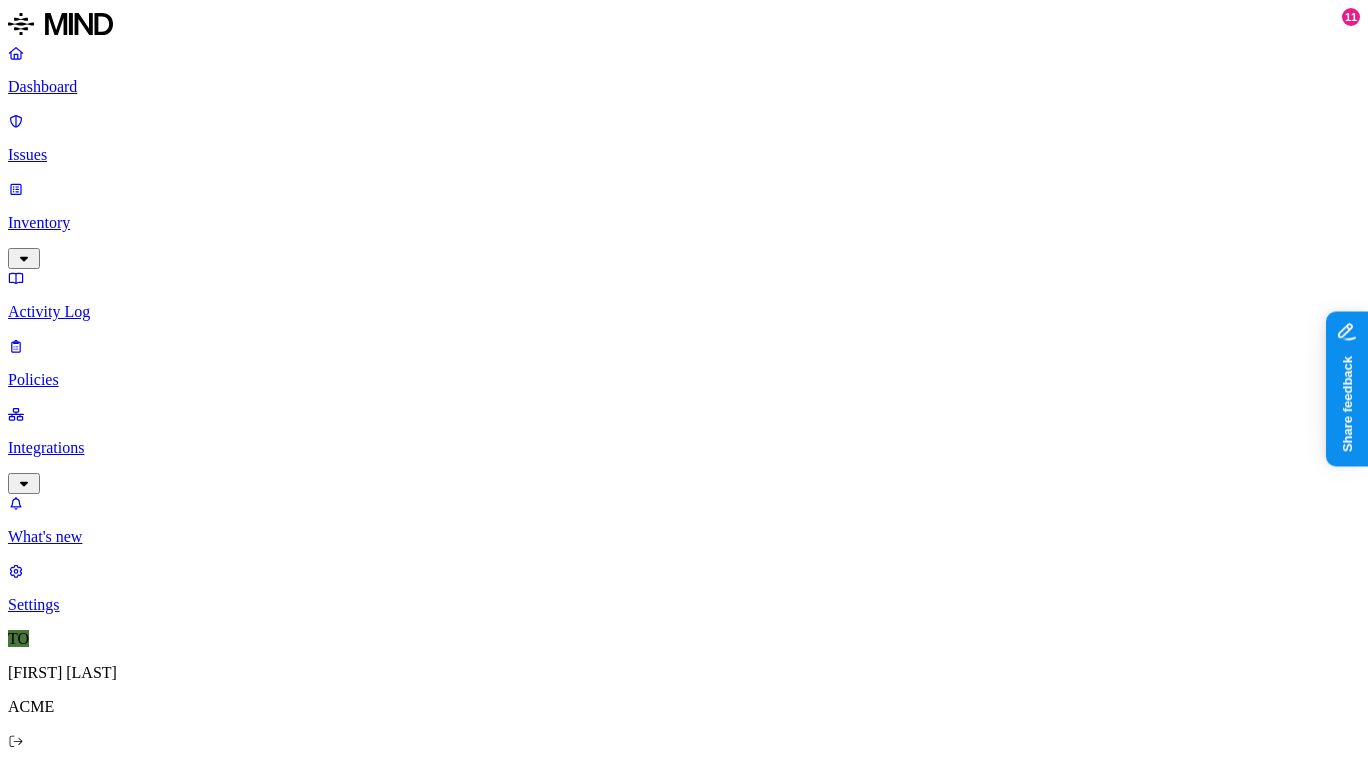 click on "Dashboard" at bounding box center [684, 87] 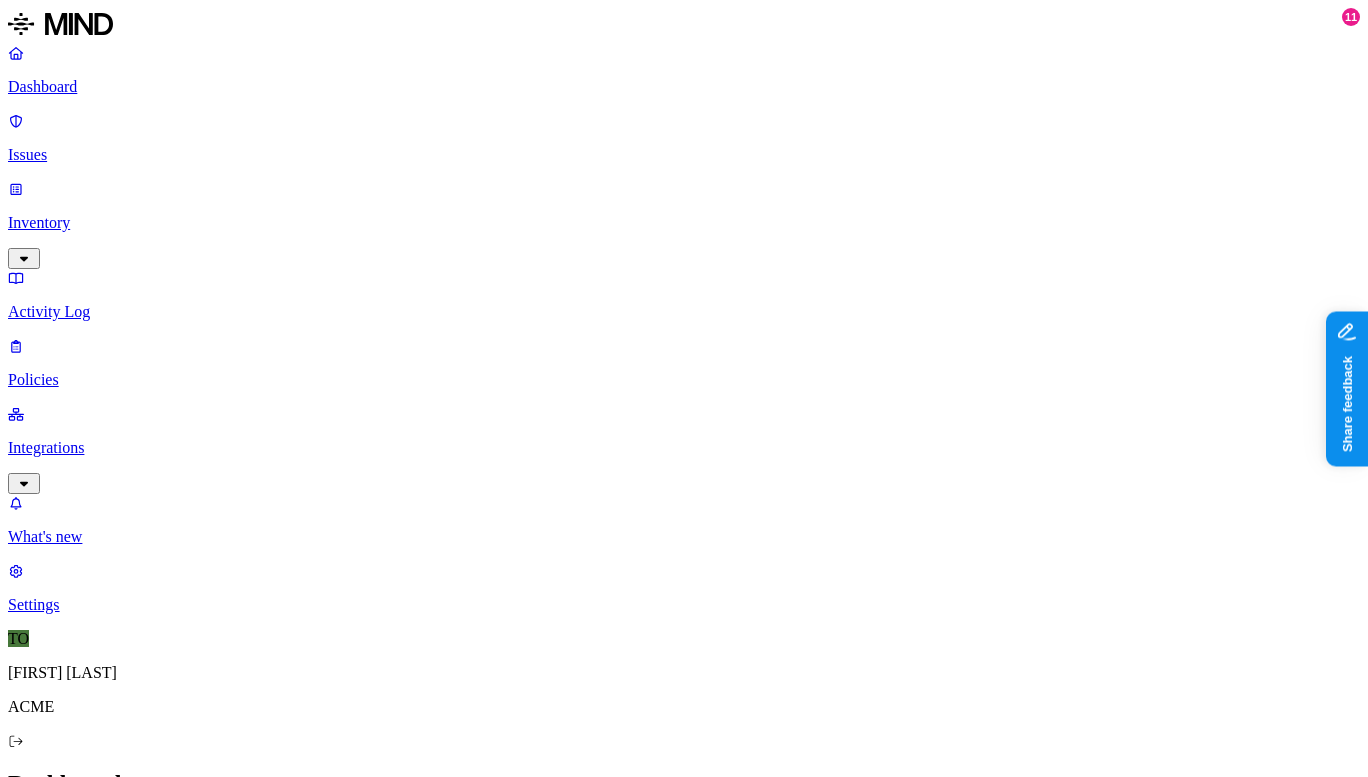 click on "Issues" at bounding box center [684, 155] 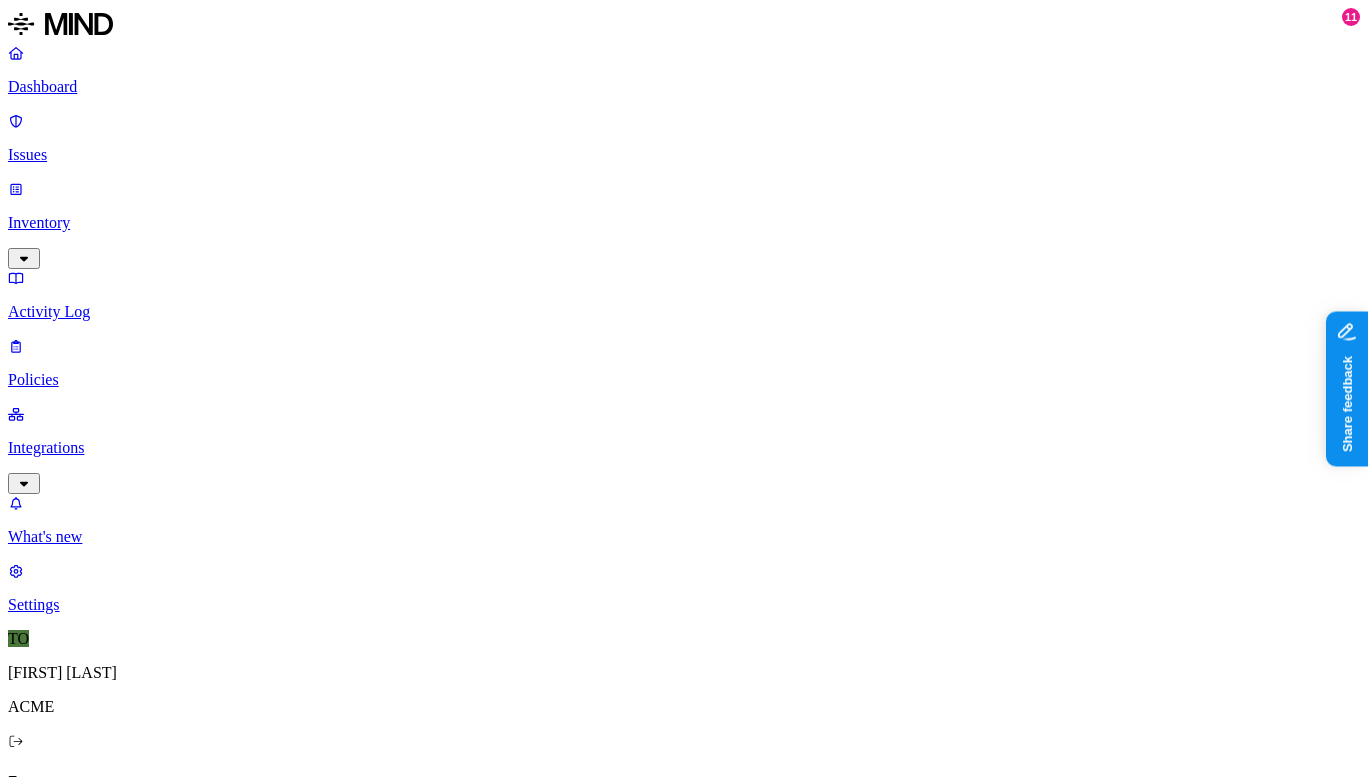click on "Issues" at bounding box center [684, 155] 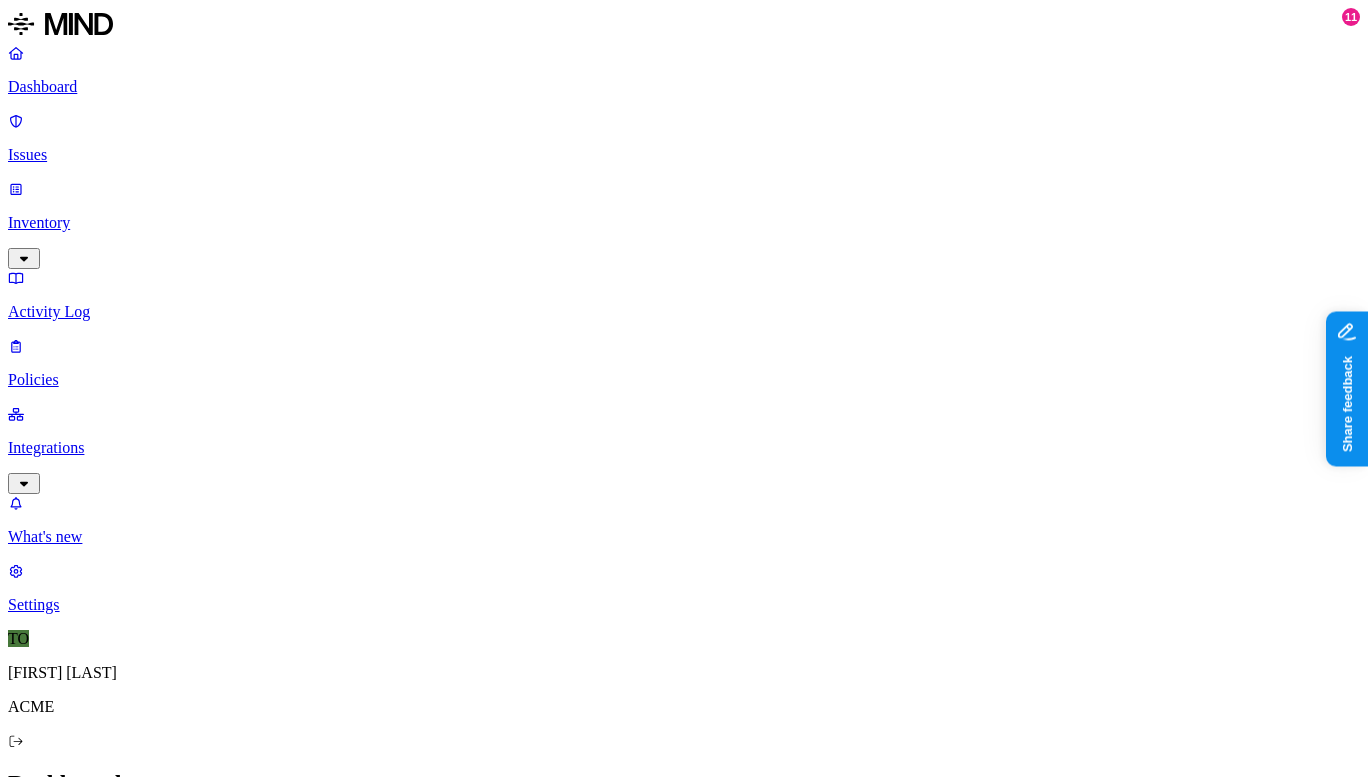 click on "Prevention" at bounding box center (195, 2138) 